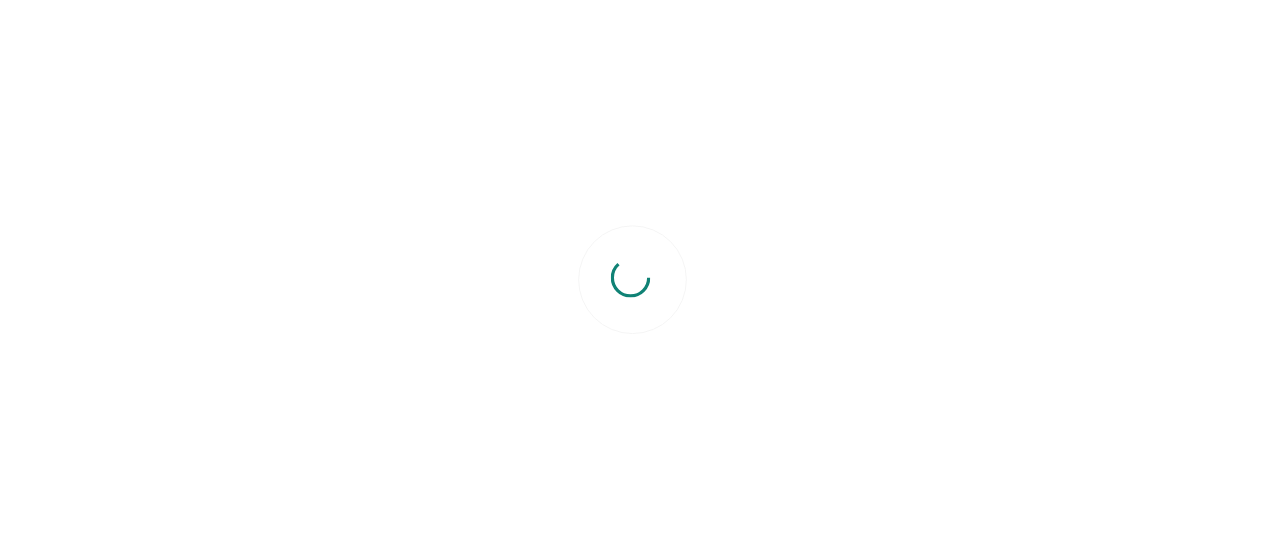 scroll, scrollTop: 0, scrollLeft: 0, axis: both 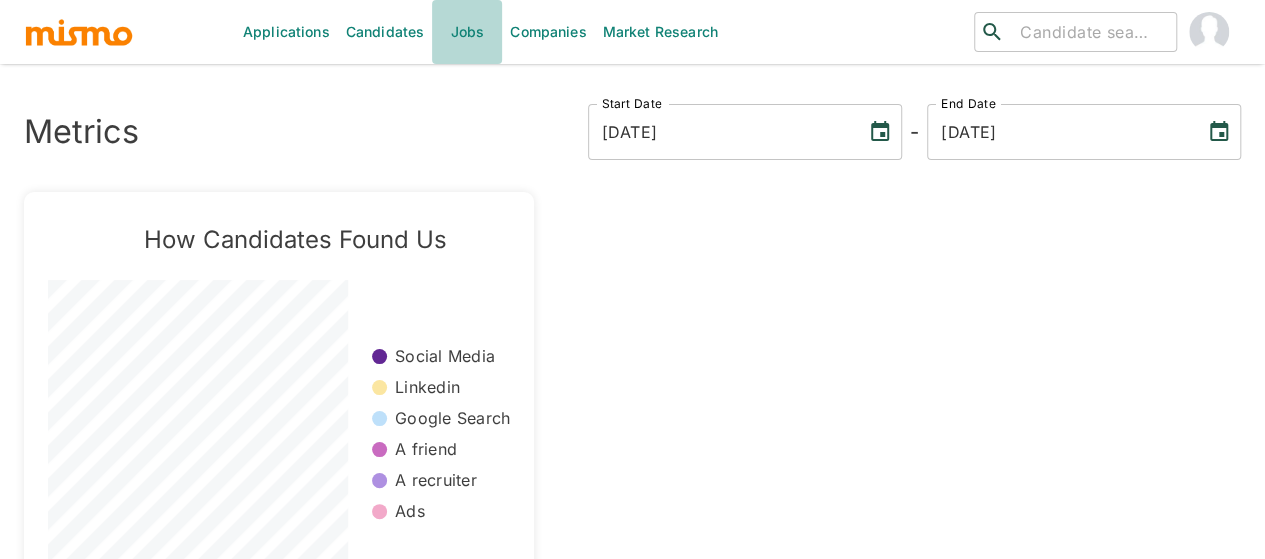 click on "Jobs" at bounding box center (467, 32) 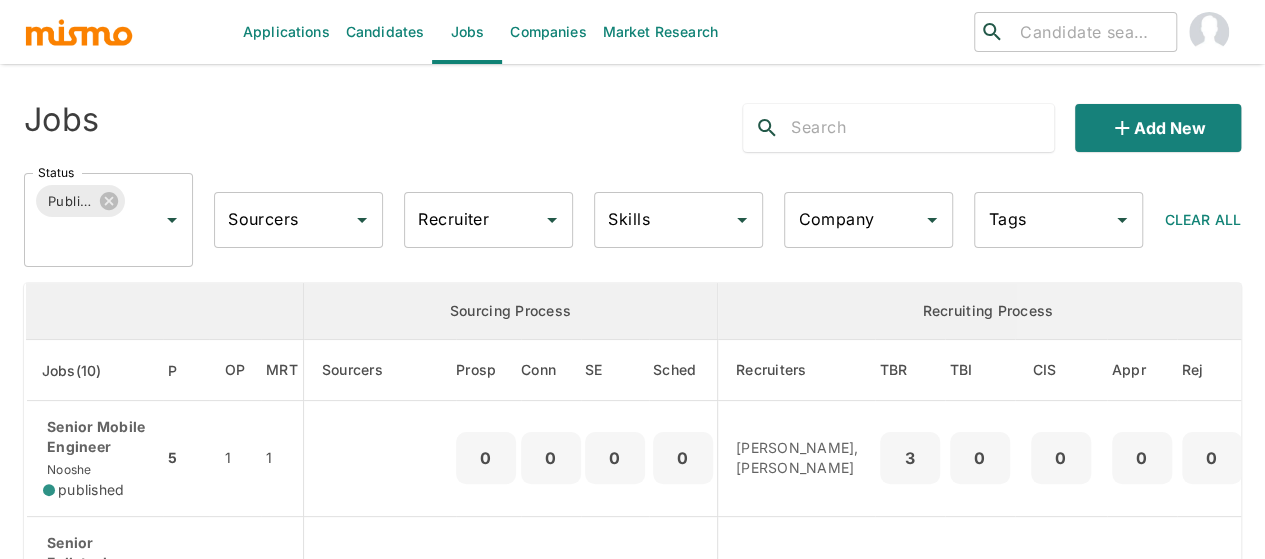 click on "Recruiter Recruiter" at bounding box center [488, 220] 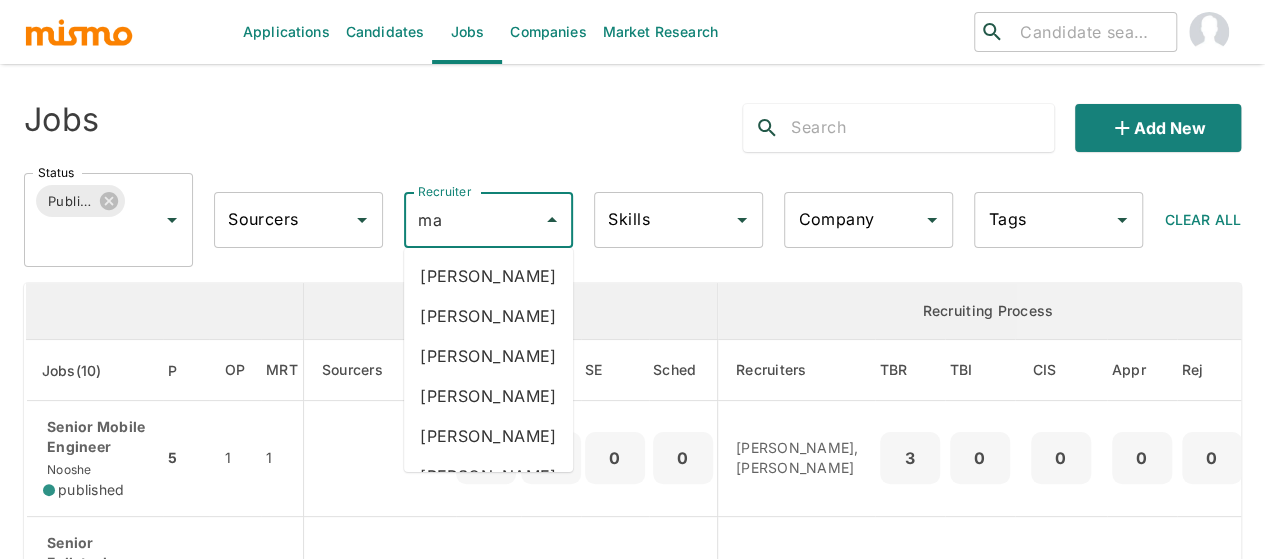 type on "mai" 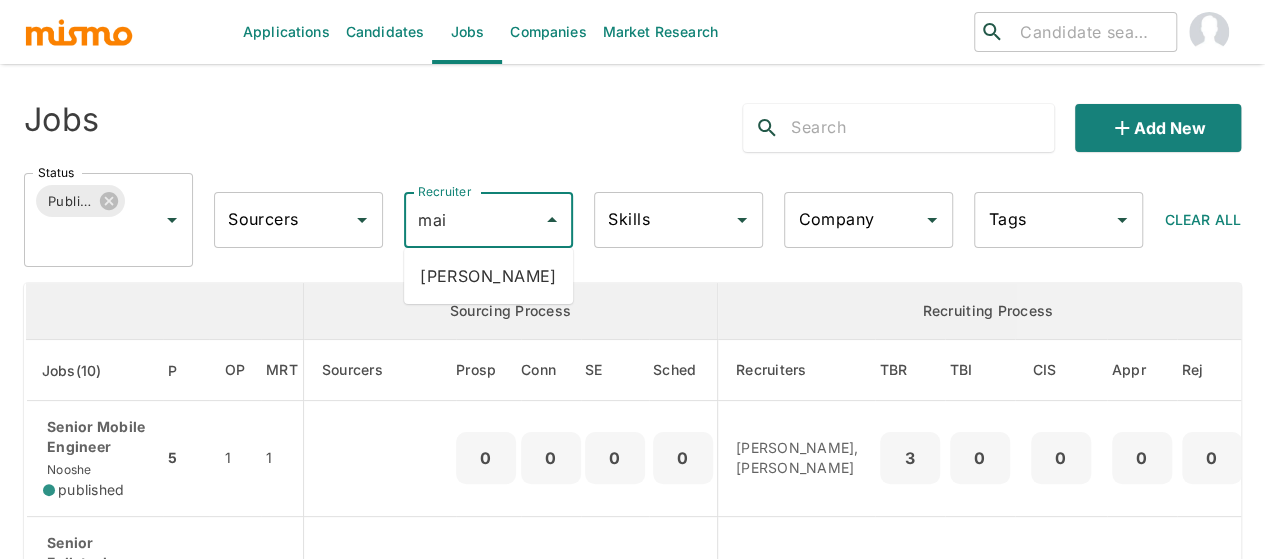click on "Maia Reyes" at bounding box center (488, 276) 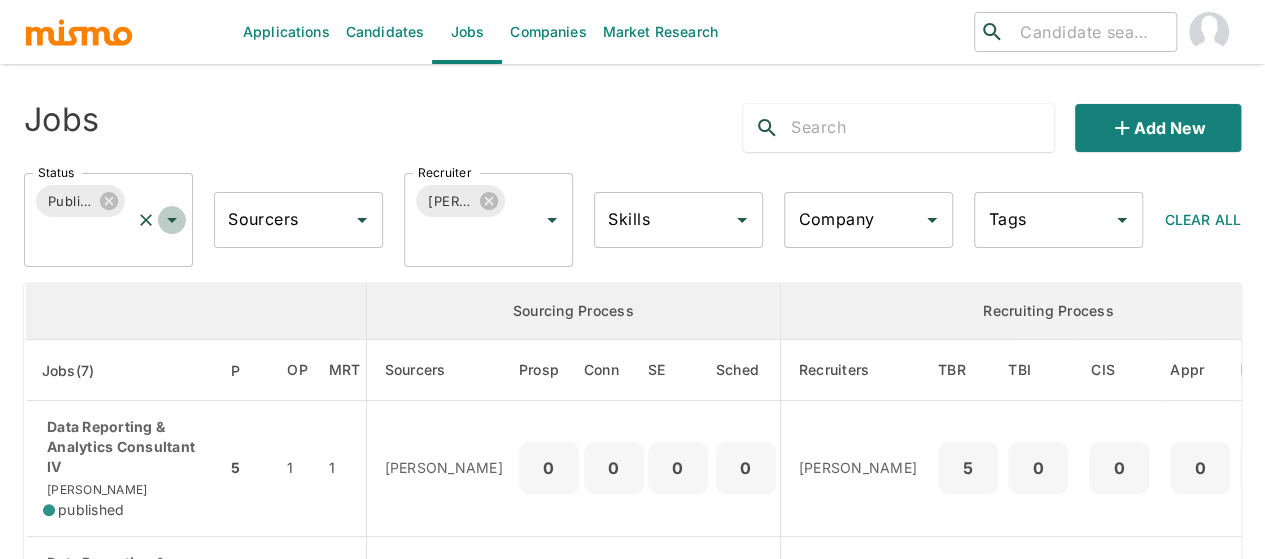 click 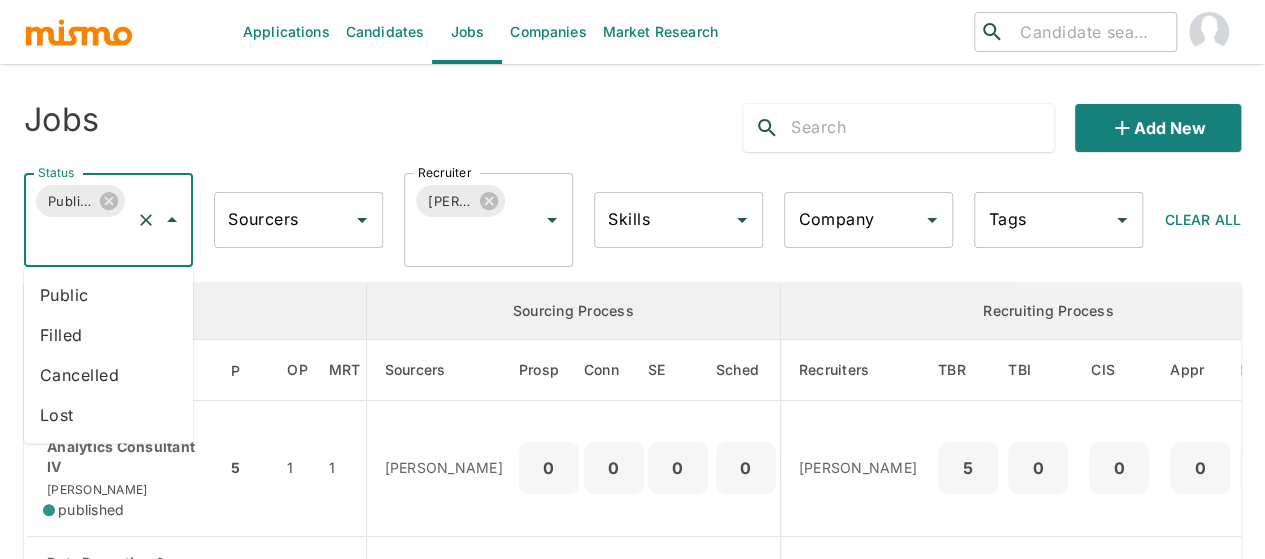 drag, startPoint x: 92, startPoint y: 299, endPoint x: 64, endPoint y: 317, distance: 33.286633 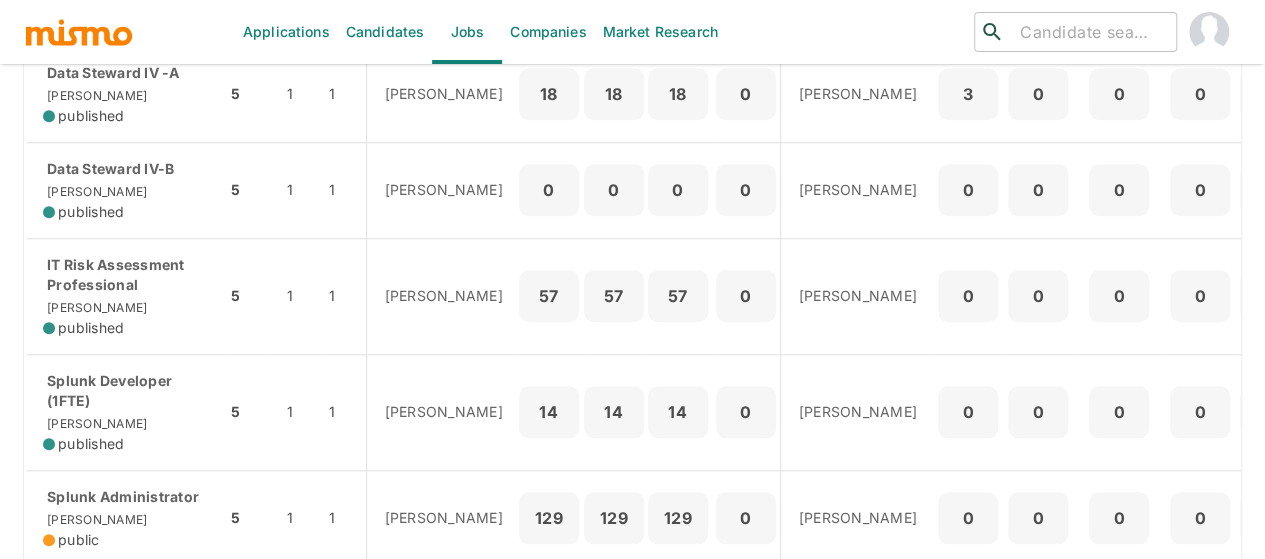 scroll, scrollTop: 600, scrollLeft: 0, axis: vertical 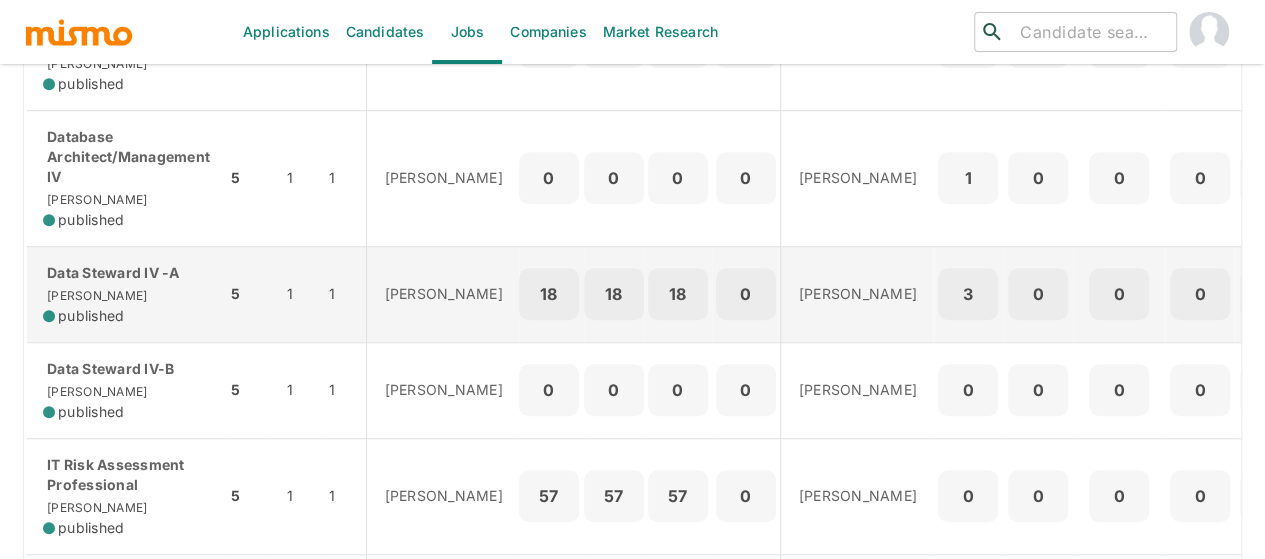click on "Data Steward IV -A" at bounding box center [126, 273] 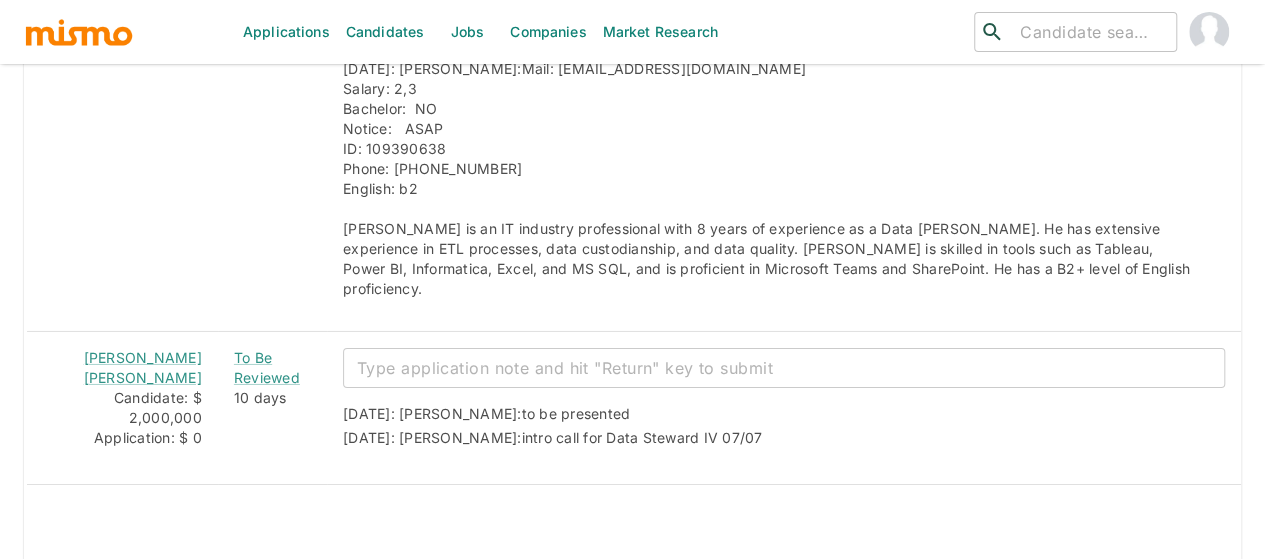 scroll, scrollTop: 3320, scrollLeft: 0, axis: vertical 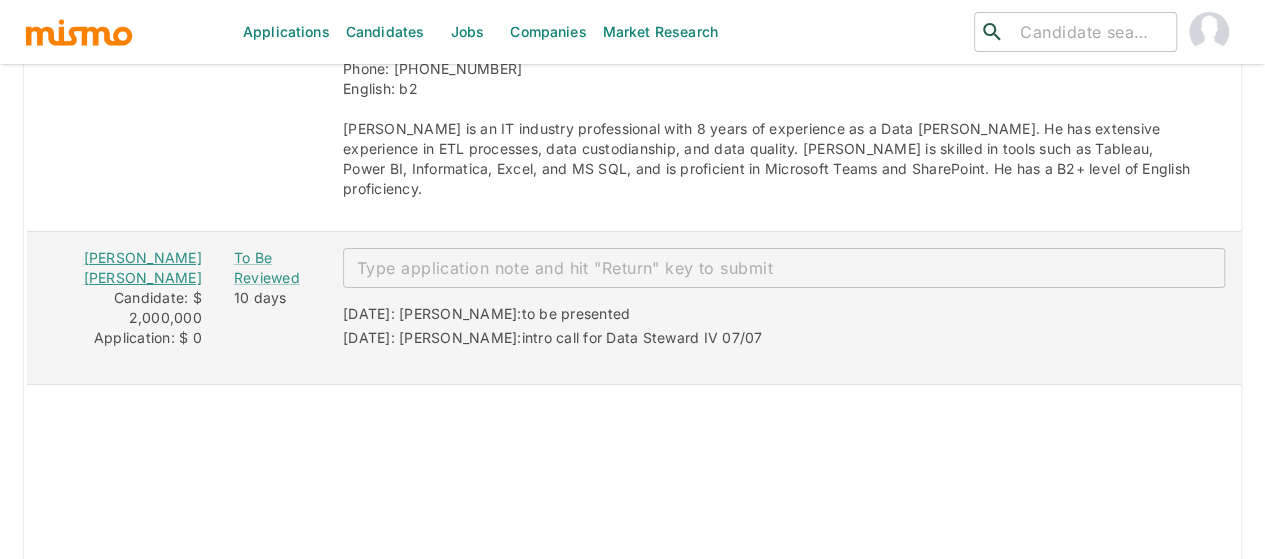 click on "[PERSON_NAME] [PERSON_NAME]" at bounding box center (143, 267) 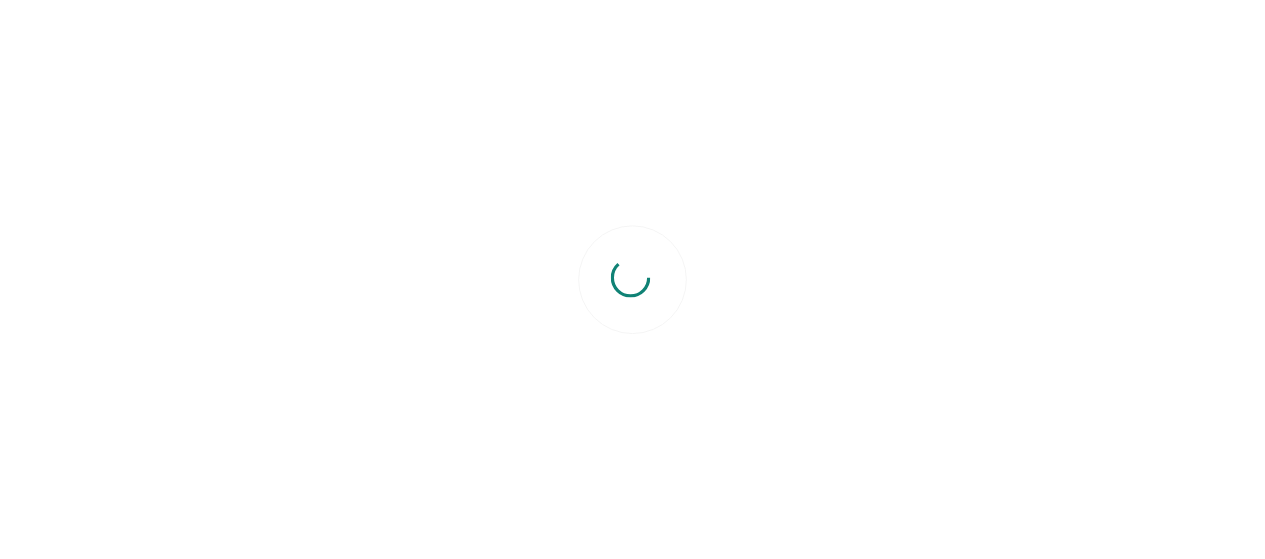 scroll, scrollTop: 0, scrollLeft: 0, axis: both 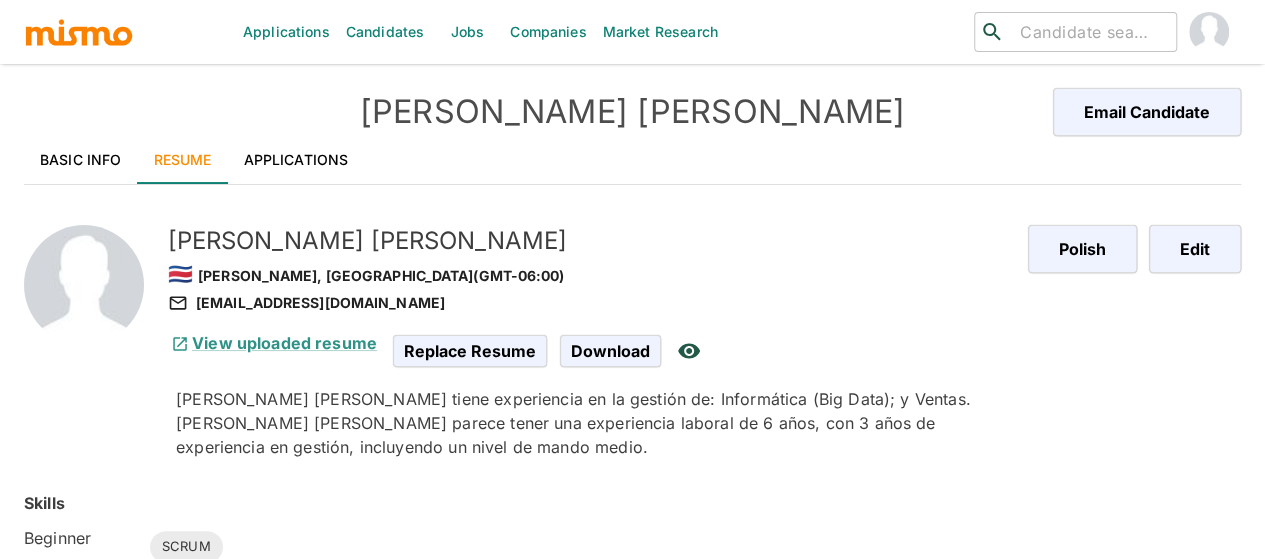 click on "Basic Info" at bounding box center [81, 160] 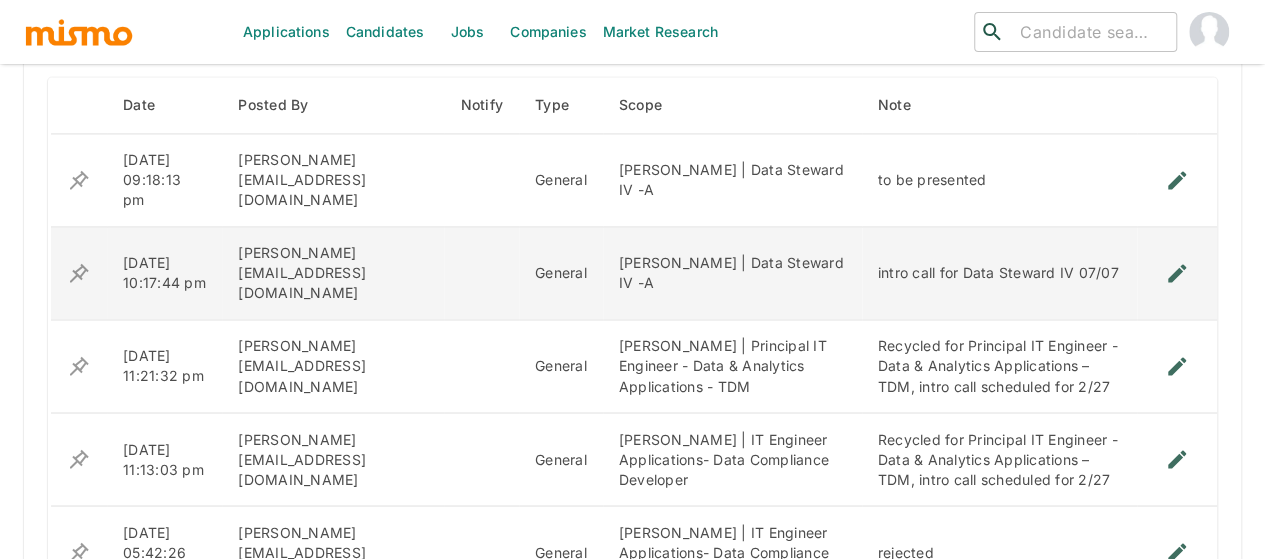 scroll, scrollTop: 1607, scrollLeft: 0, axis: vertical 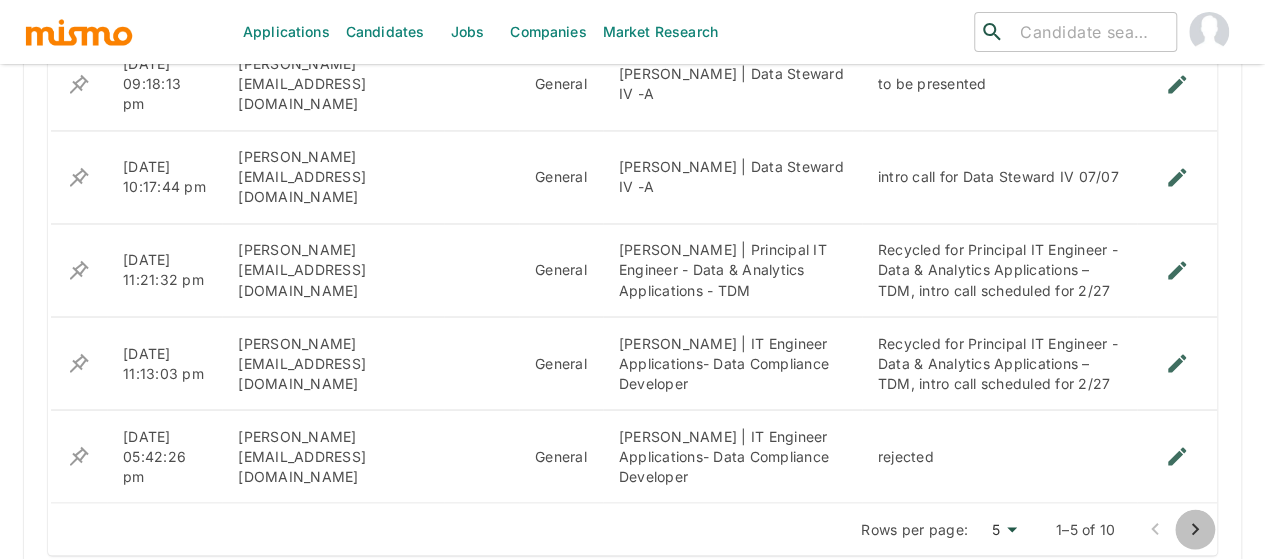 click 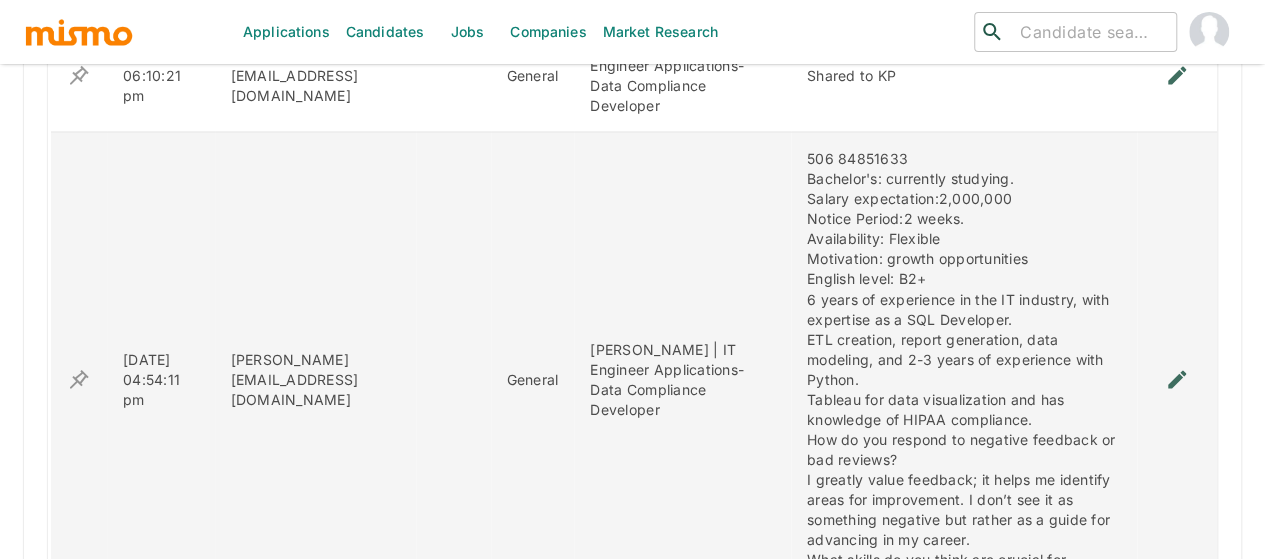 scroll, scrollTop: 2007, scrollLeft: 0, axis: vertical 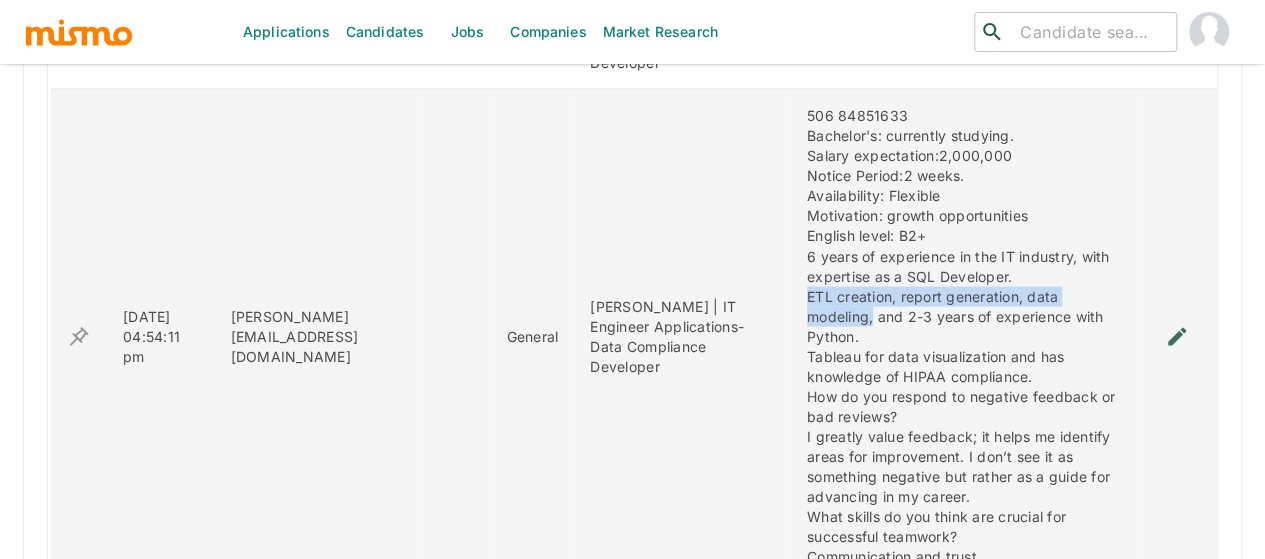 drag, startPoint x: 776, startPoint y: 215, endPoint x: 1113, endPoint y: 220, distance: 337.03708 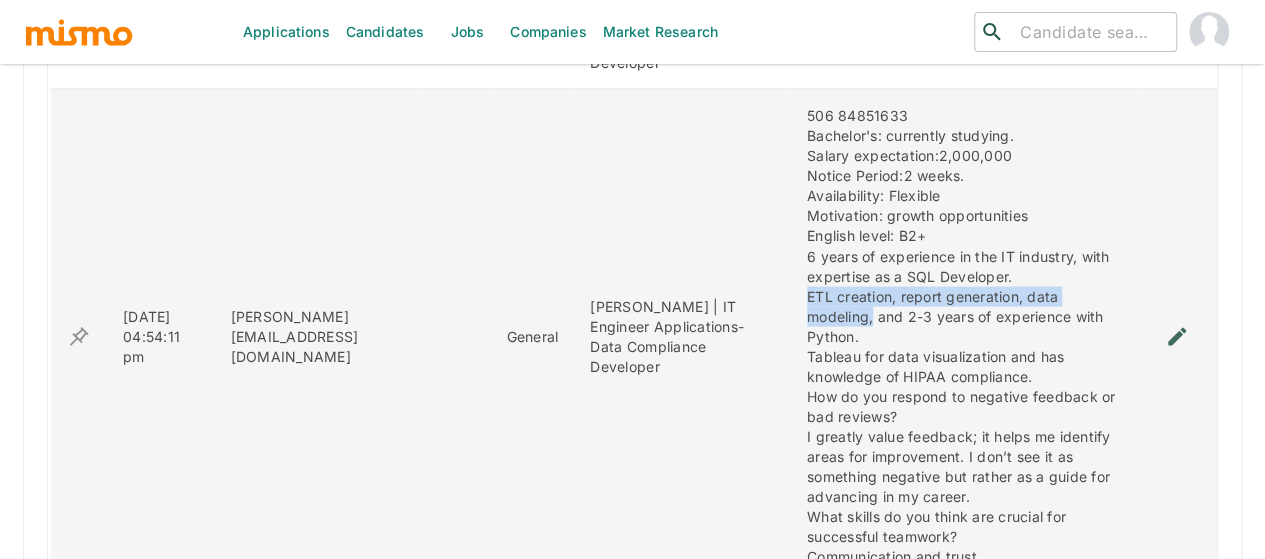 click on "506 84851633 Bachelor's: currently studying. Salary expectation:2,000,000  Notice Period:2 weeks. Availability: Flexible Motivation: growth opportunities English level: B2+ 6 years of experience in the IT industry, with expertise as a SQL Developer.  ETL creation, report generation, data modeling, and 2-3 years of experience with Python.  Tableau for data visualization and has knowledge of HIPAA compliance. How do you respond to negative feedback or bad reviews?  I greatly value feedback; it helps me identify areas for improvement. I don’t see it as something negative but rather as a guide for advancing in my career. What skills do you think are crucial for successful teamwork?   Communication and trust." at bounding box center [964, 336] 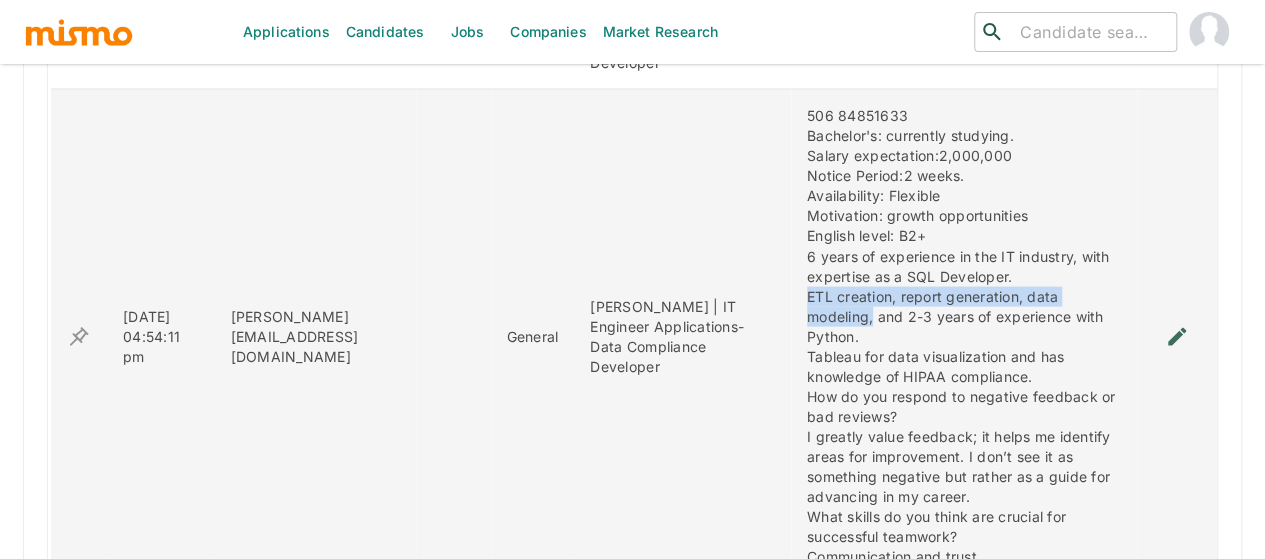copy on "ETL creation, report generation, data modeling," 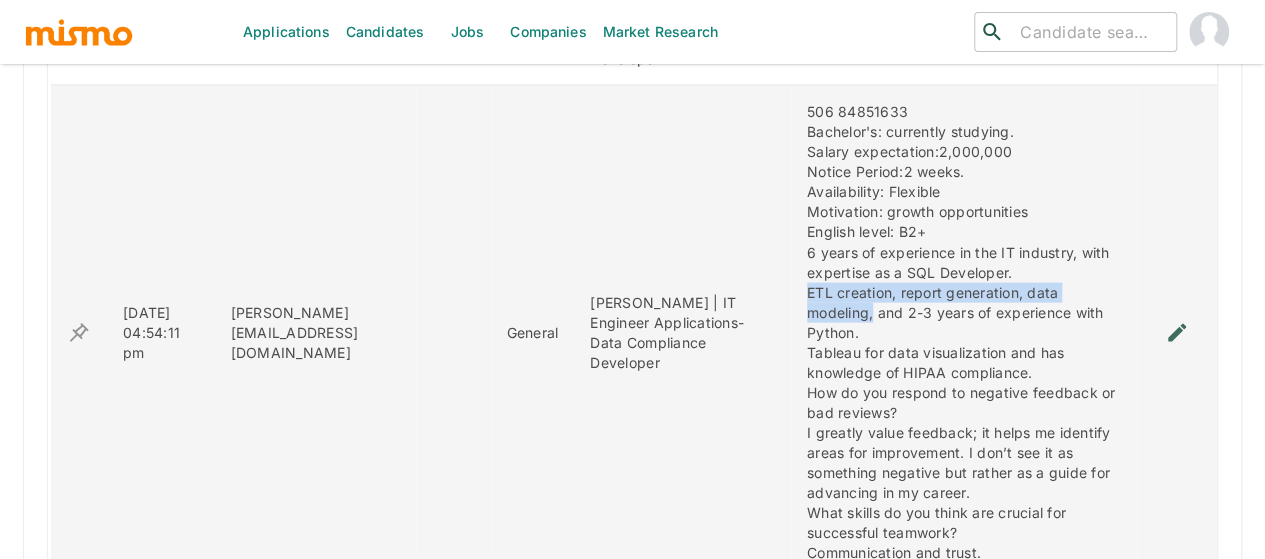 scroll, scrollTop: 2012, scrollLeft: 0, axis: vertical 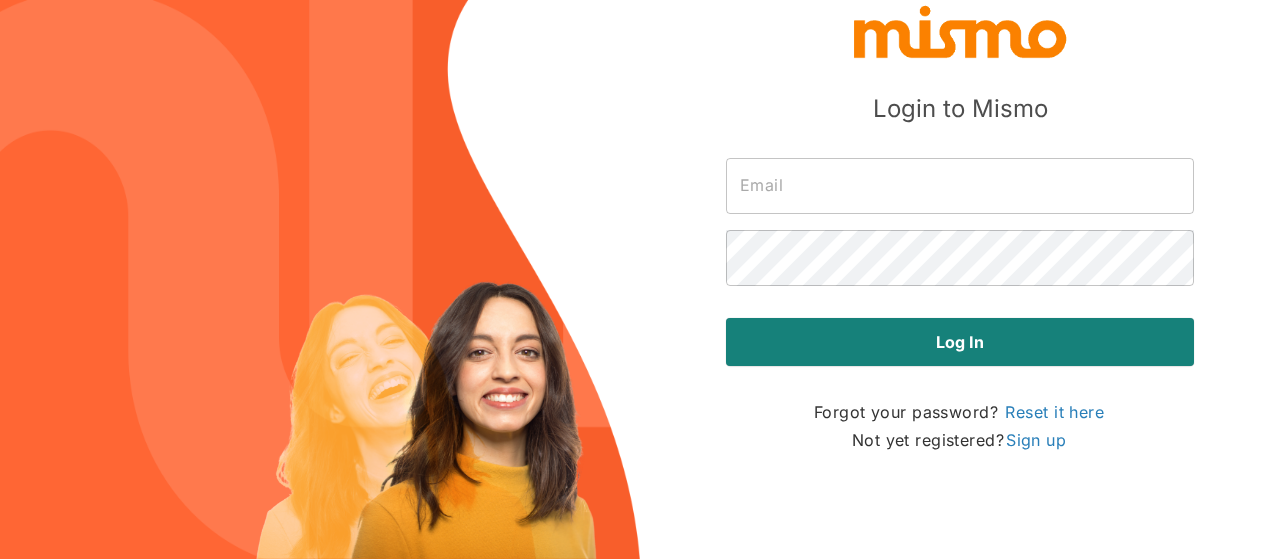 click at bounding box center (960, 186) 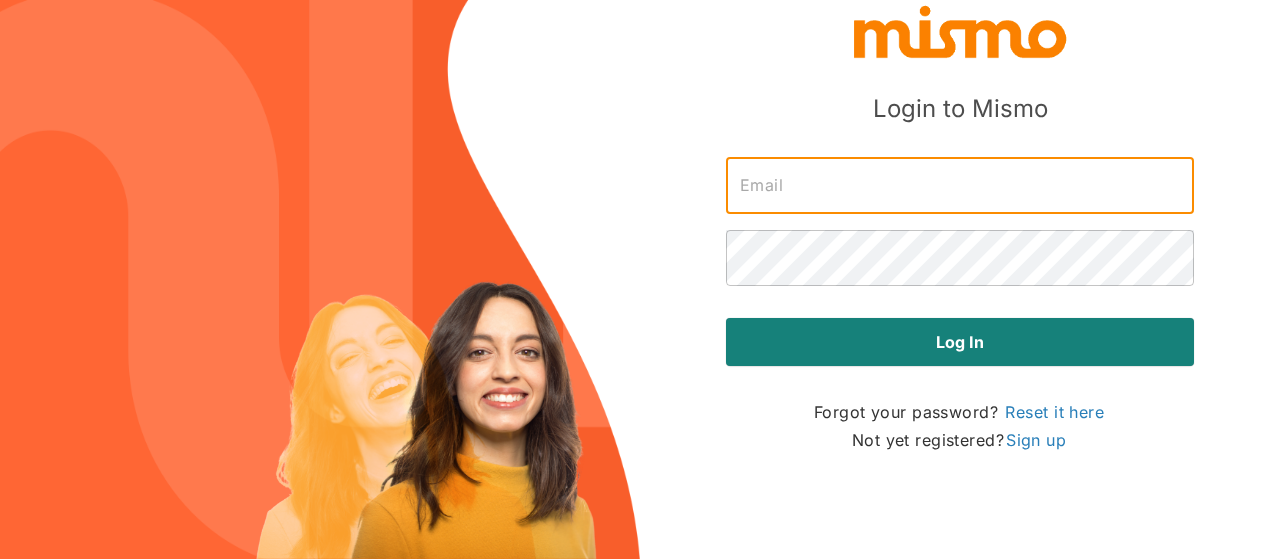 type on "[PERSON_NAME][EMAIL_ADDRESS][DOMAIN_NAME]" 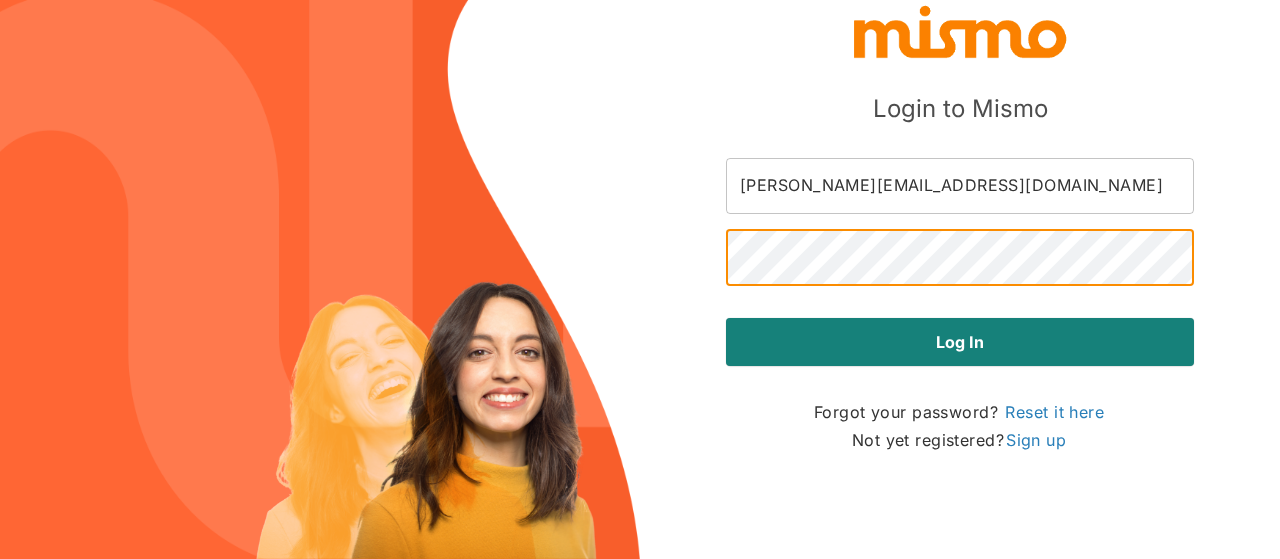 click on "Log in" at bounding box center (960, 342) 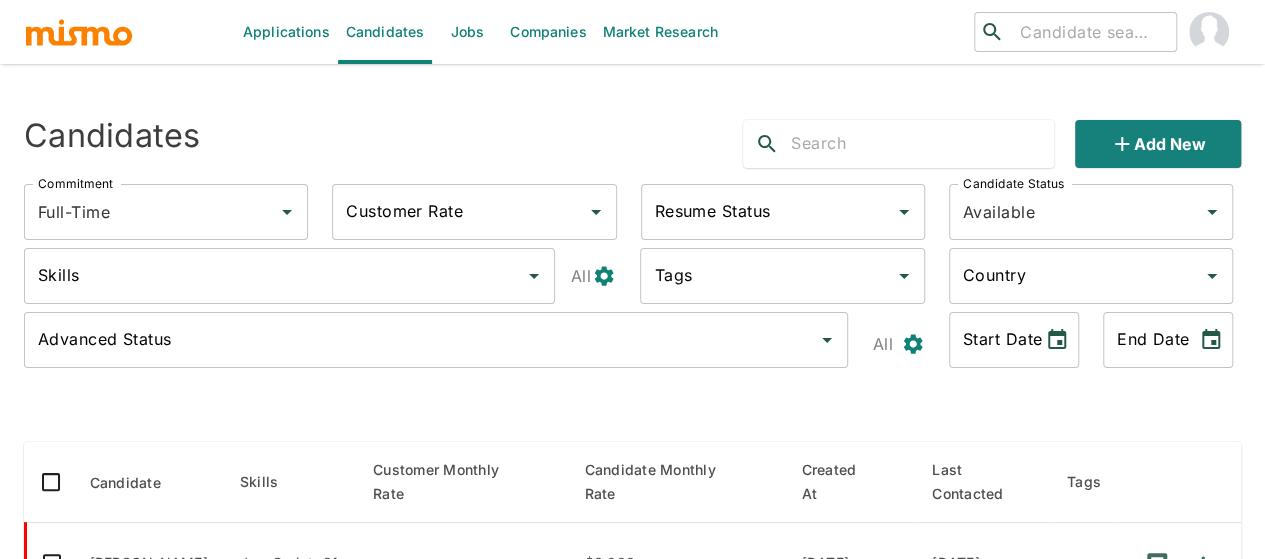 click on "Jobs" at bounding box center (467, 32) 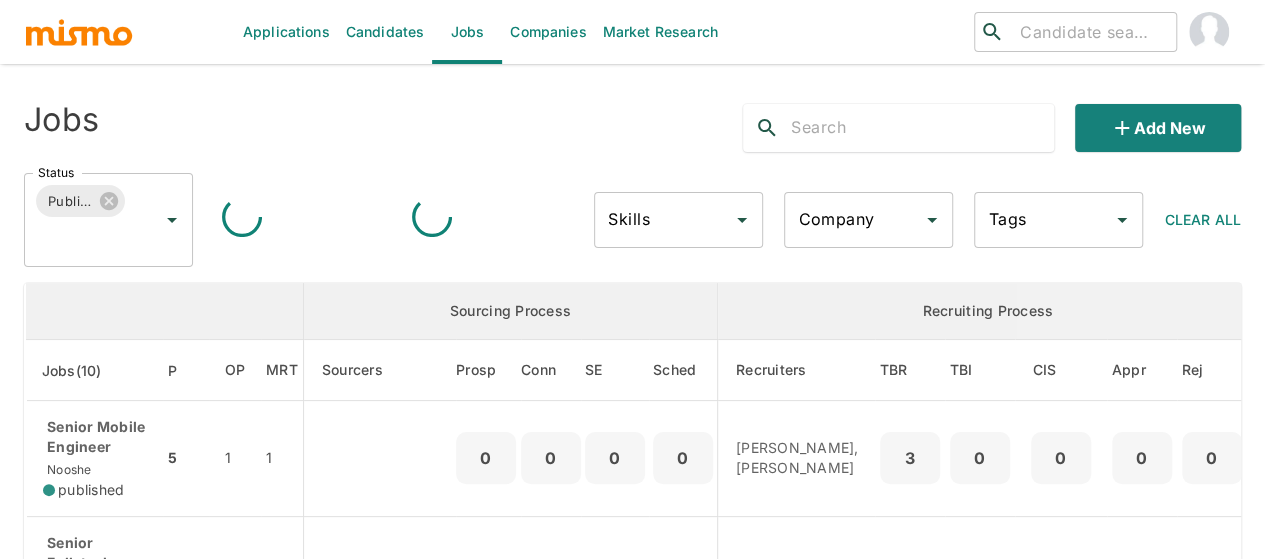 click 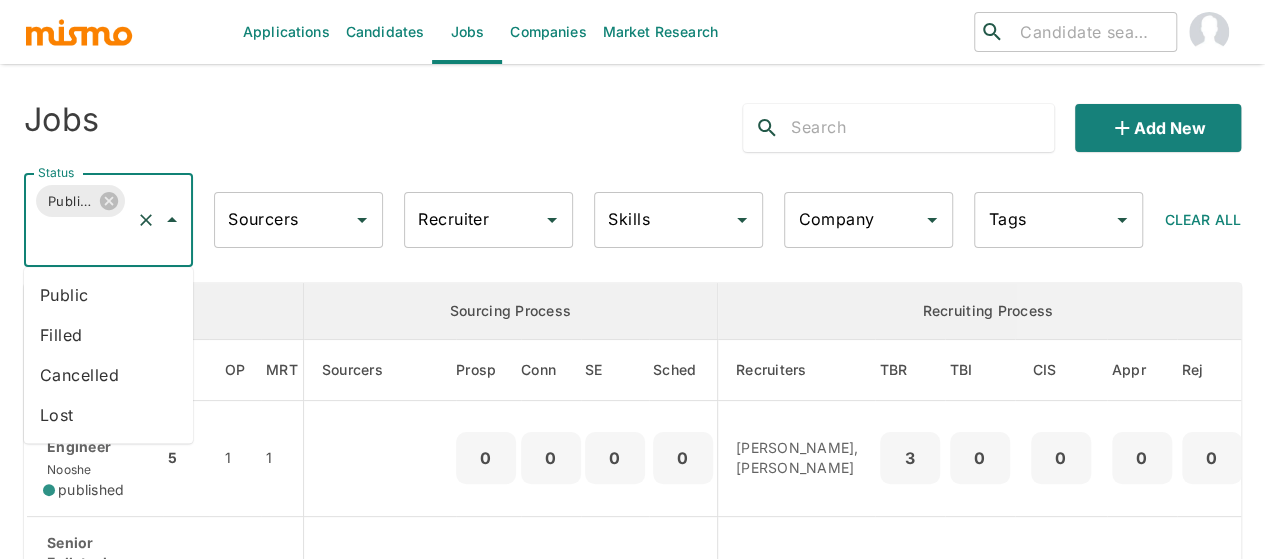 click on "Public" at bounding box center [108, 295] 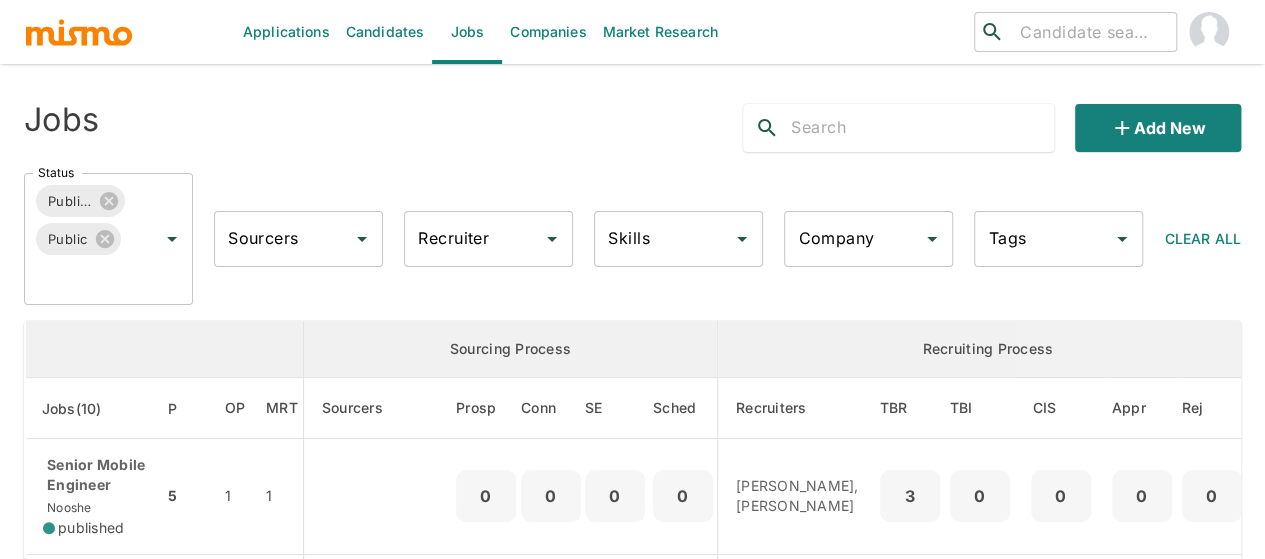 click on "Recruiter" at bounding box center (473, 239) 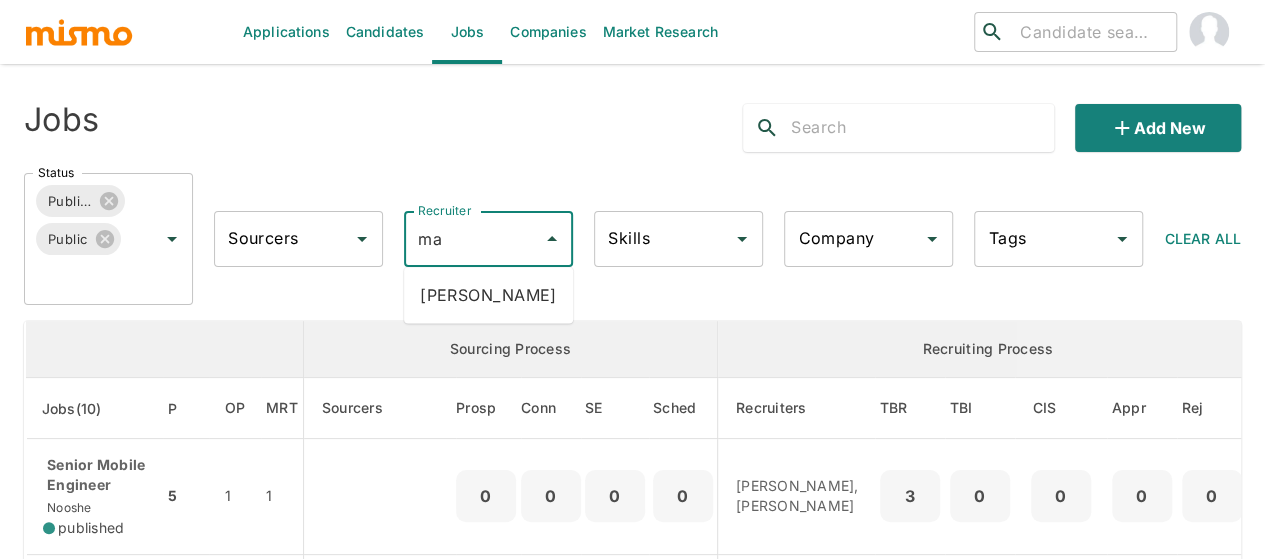 type on "mai" 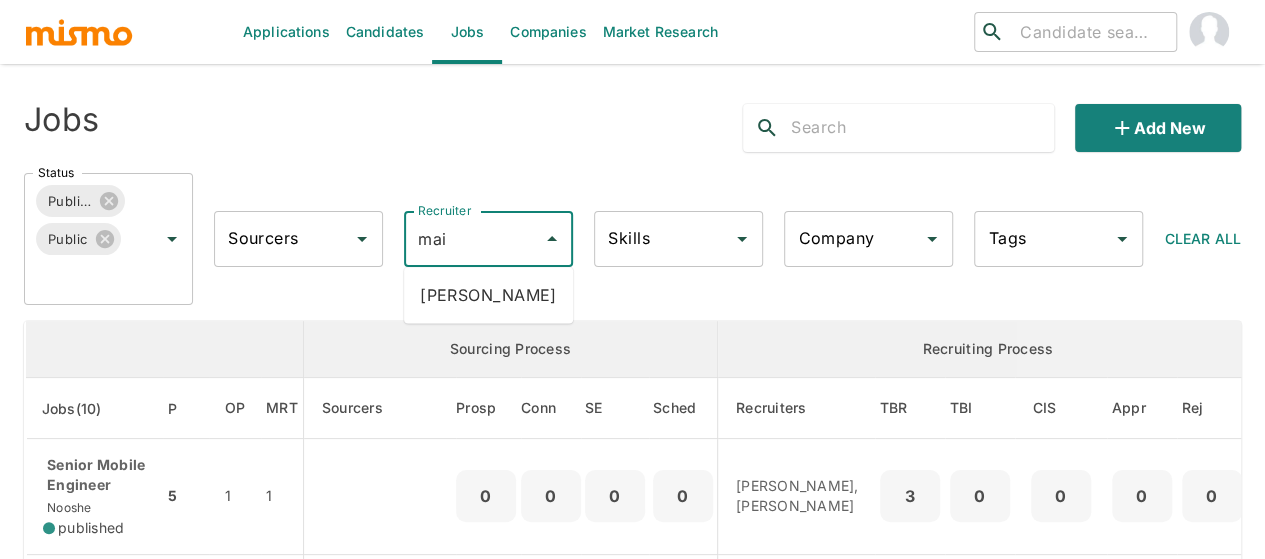 drag, startPoint x: 479, startPoint y: 281, endPoint x: 348, endPoint y: 306, distance: 133.36417 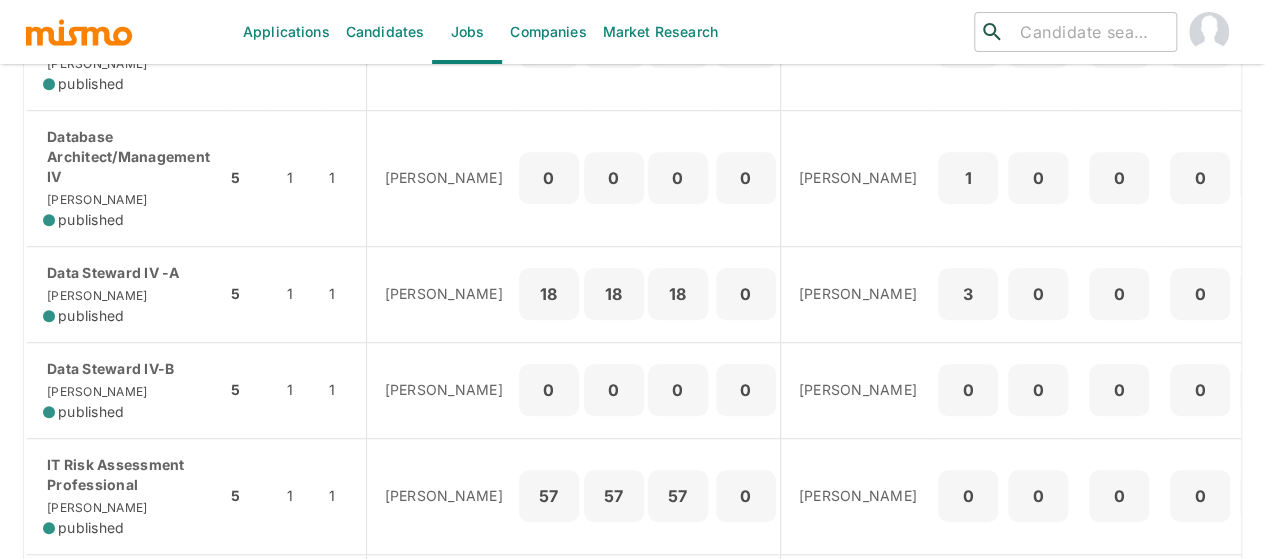 scroll, scrollTop: 600, scrollLeft: 0, axis: vertical 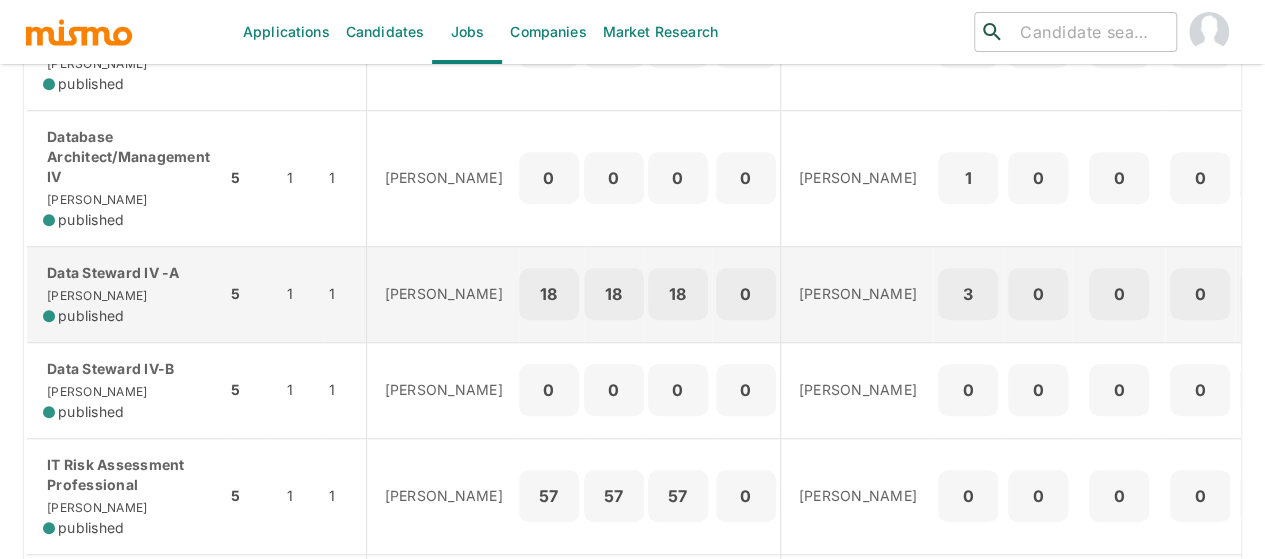 click on "Data Steward IV -A Kaiser published" at bounding box center (126, 294) 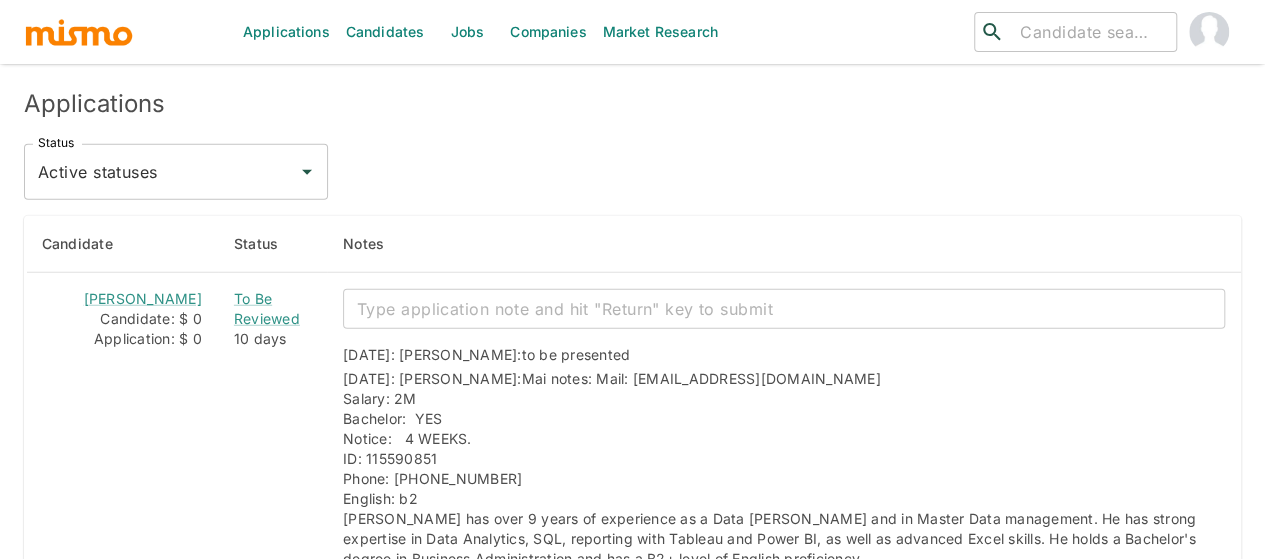 scroll, scrollTop: 2620, scrollLeft: 0, axis: vertical 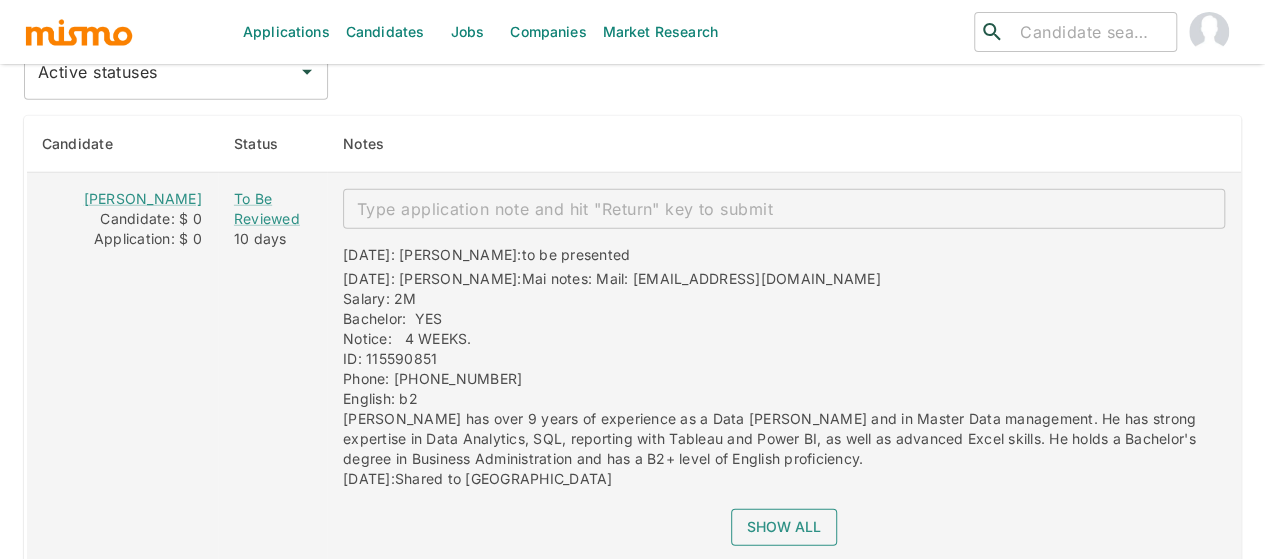 click on "Show all" at bounding box center (784, 527) 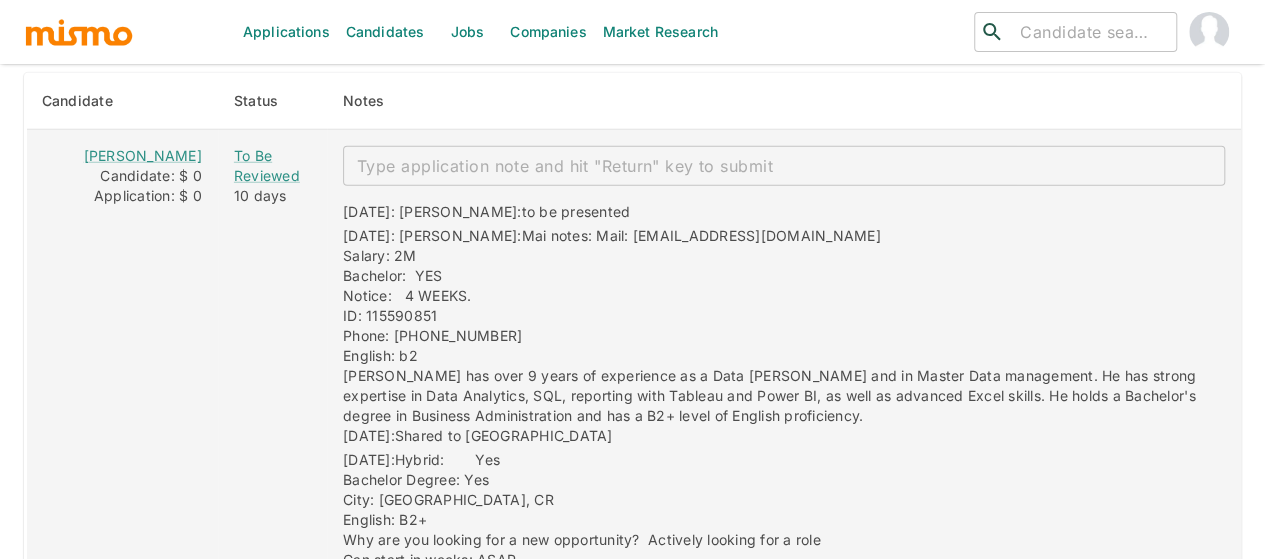 scroll, scrollTop: 2620, scrollLeft: 0, axis: vertical 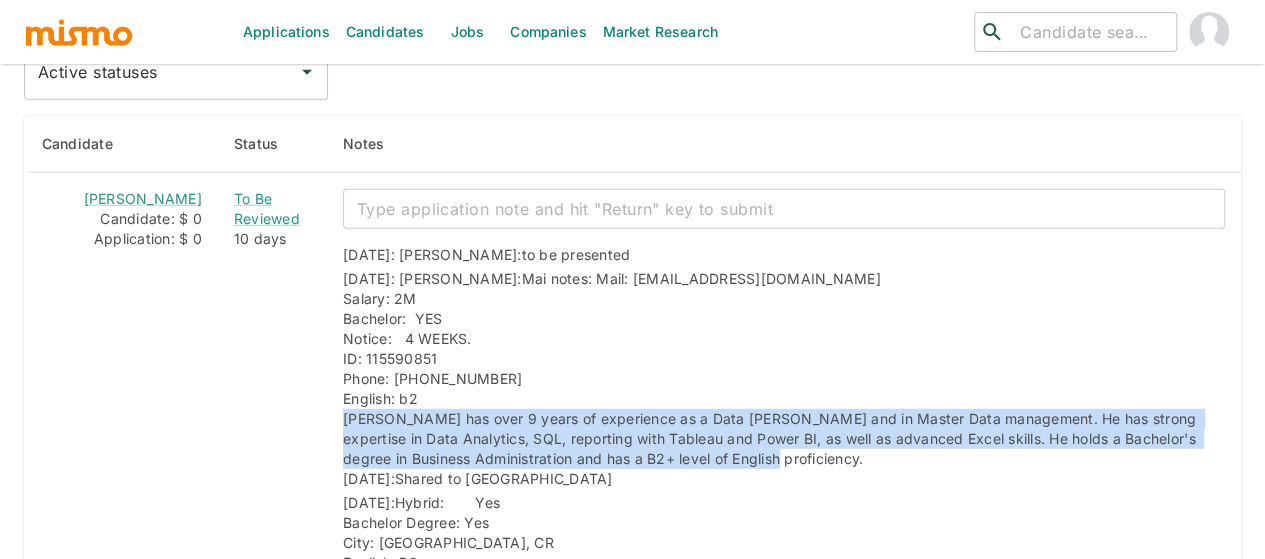drag, startPoint x: 725, startPoint y: 402, endPoint x: 314, endPoint y: 372, distance: 412.09344 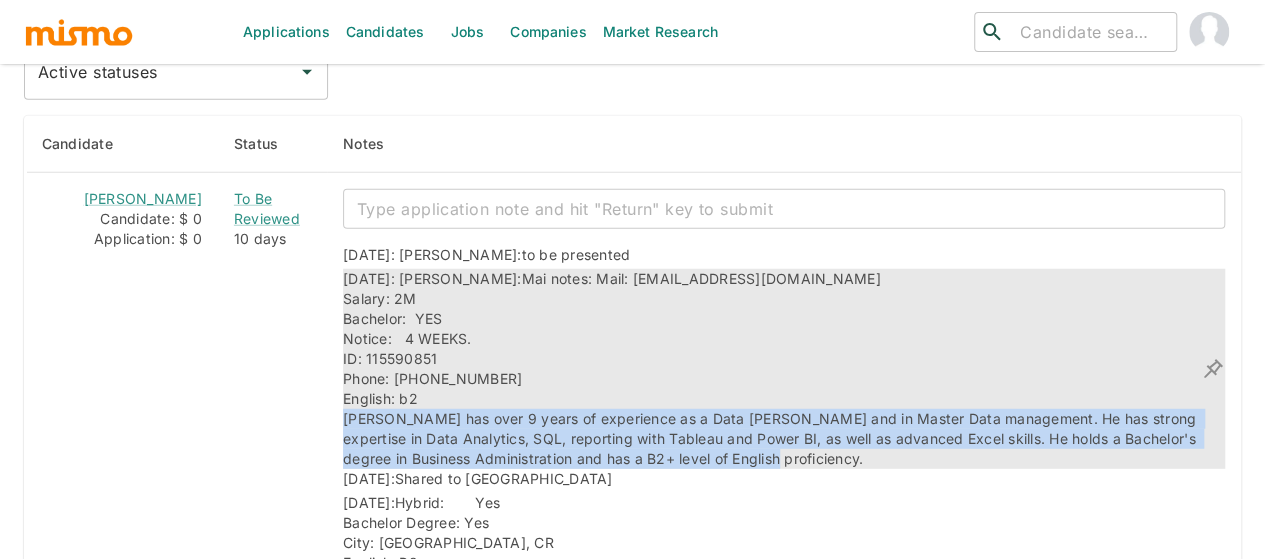copy on "[PERSON_NAME] has over 9 years of experience as a Data [PERSON_NAME] and in Master Data management. He has strong expertise in Data Analytics, SQL, reporting with Tableau and Power BI, as well as advanced Excel skills. He holds a Bachelor's degree in Business Administration and has a B2+ level of English proficiency." 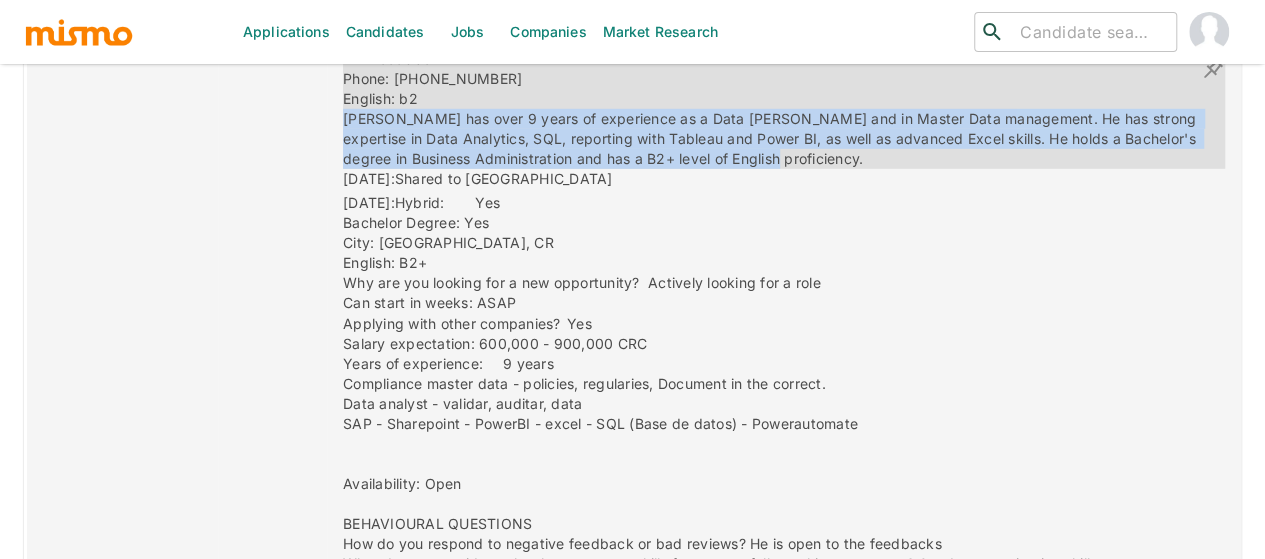 scroll, scrollTop: 3020, scrollLeft: 0, axis: vertical 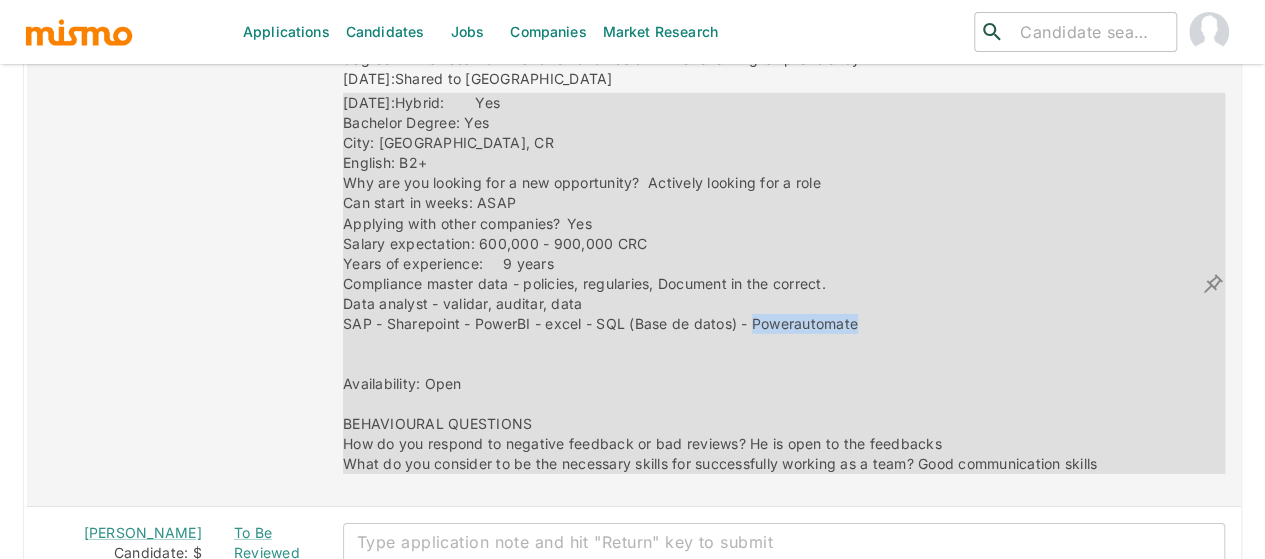 drag, startPoint x: 838, startPoint y: 267, endPoint x: 728, endPoint y: 270, distance: 110.0409 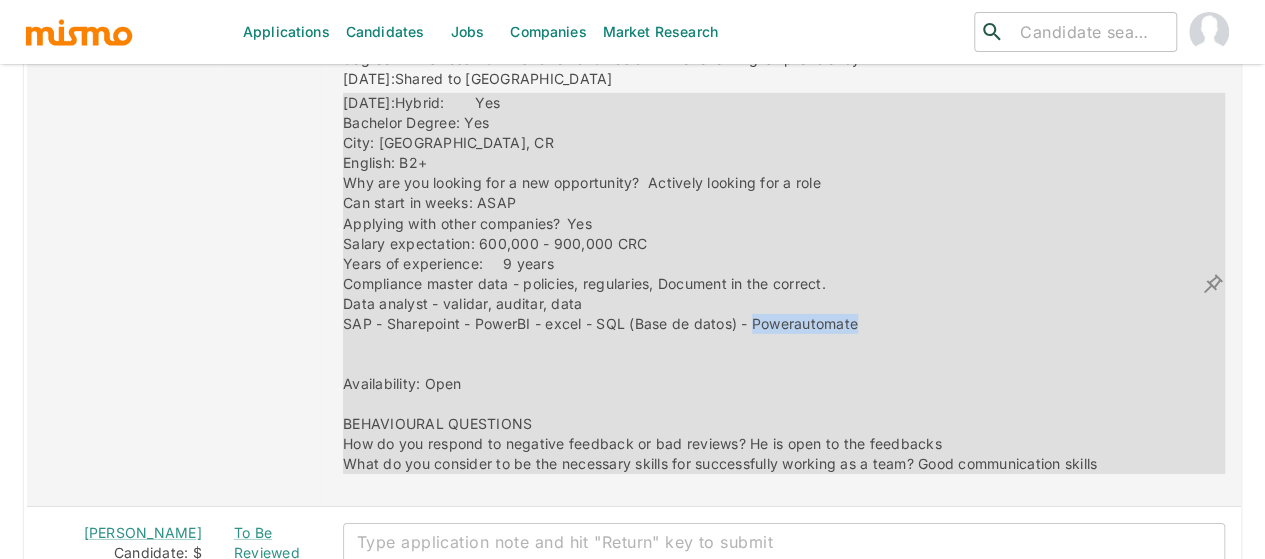 click on "[DATE]:
Hybrid:	 Yes	 Bachelor Degree: Yes City: [GEOGRAPHIC_DATA], CR English: B2+		 Why are you looking for a new opportunity?  Actively looking for a role	 Can start in weeks: ASAP Applying with other companies?	Yes	 Salary expectation: 600,000 - 900,000 CRC		 Years of experience:	9 years Compliance master data - policies, regularies, Document in the correct. Data analyst - validar, auditar, data  SAP - Sharepoint - PowerBI - excel - SQL (Base de datos) - Powerautomate Availability: Open BEHAVIOURAL QUESTIONS		 How do you respond to negative feedback or bad reviews? He is open to the feedbacks	 What do you consider to be the necessary skills for successfully working as a team? Good communication skills" at bounding box center [720, 283] 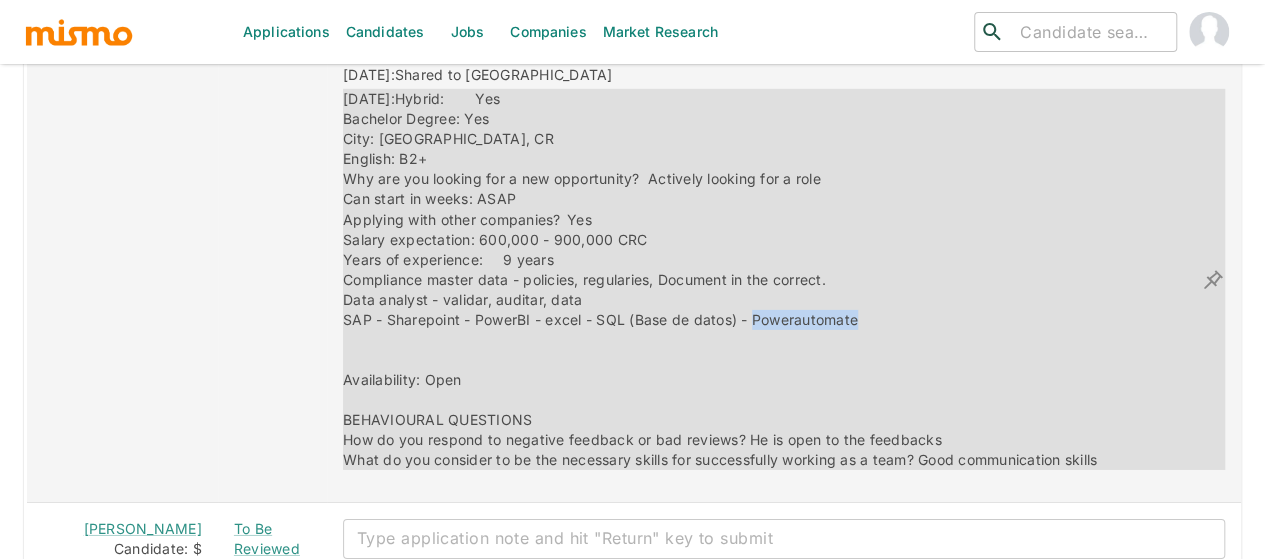 scroll, scrollTop: 3020, scrollLeft: 0, axis: vertical 